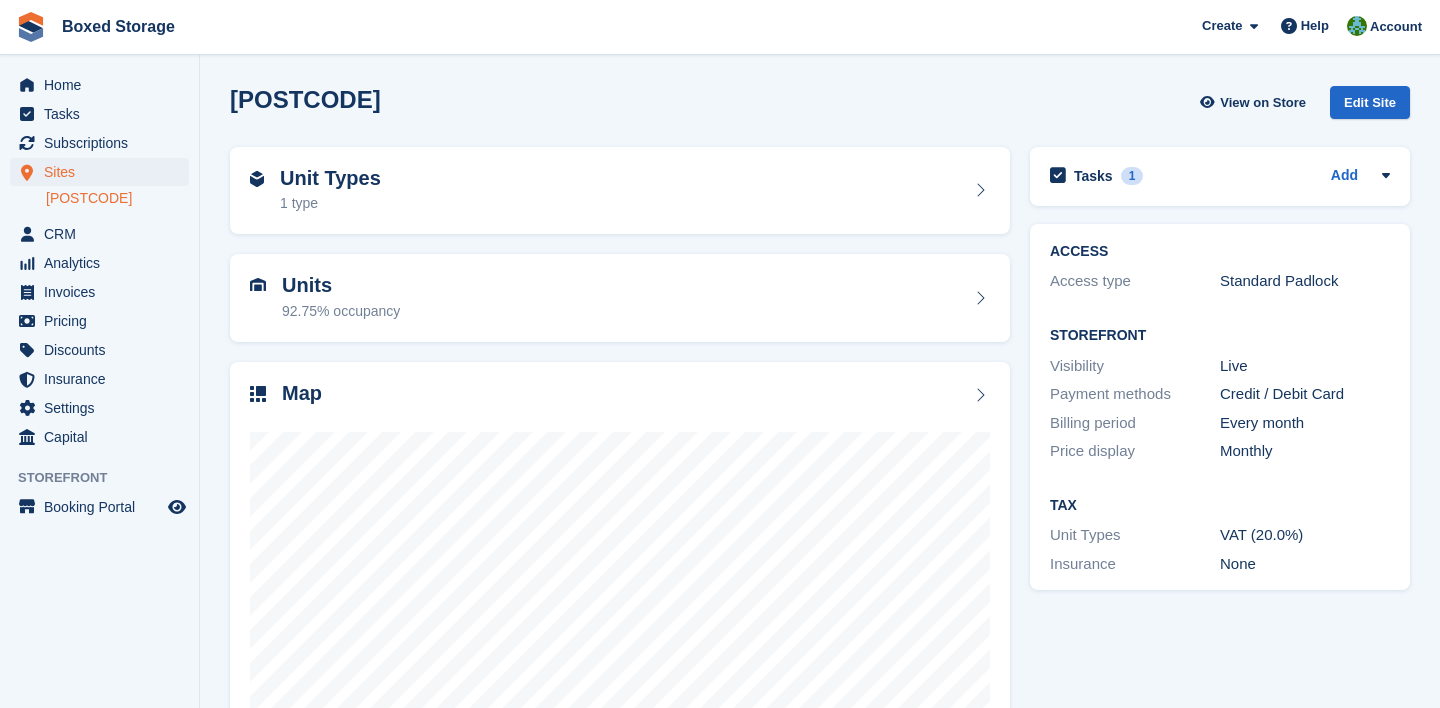 scroll, scrollTop: 0, scrollLeft: 0, axis: both 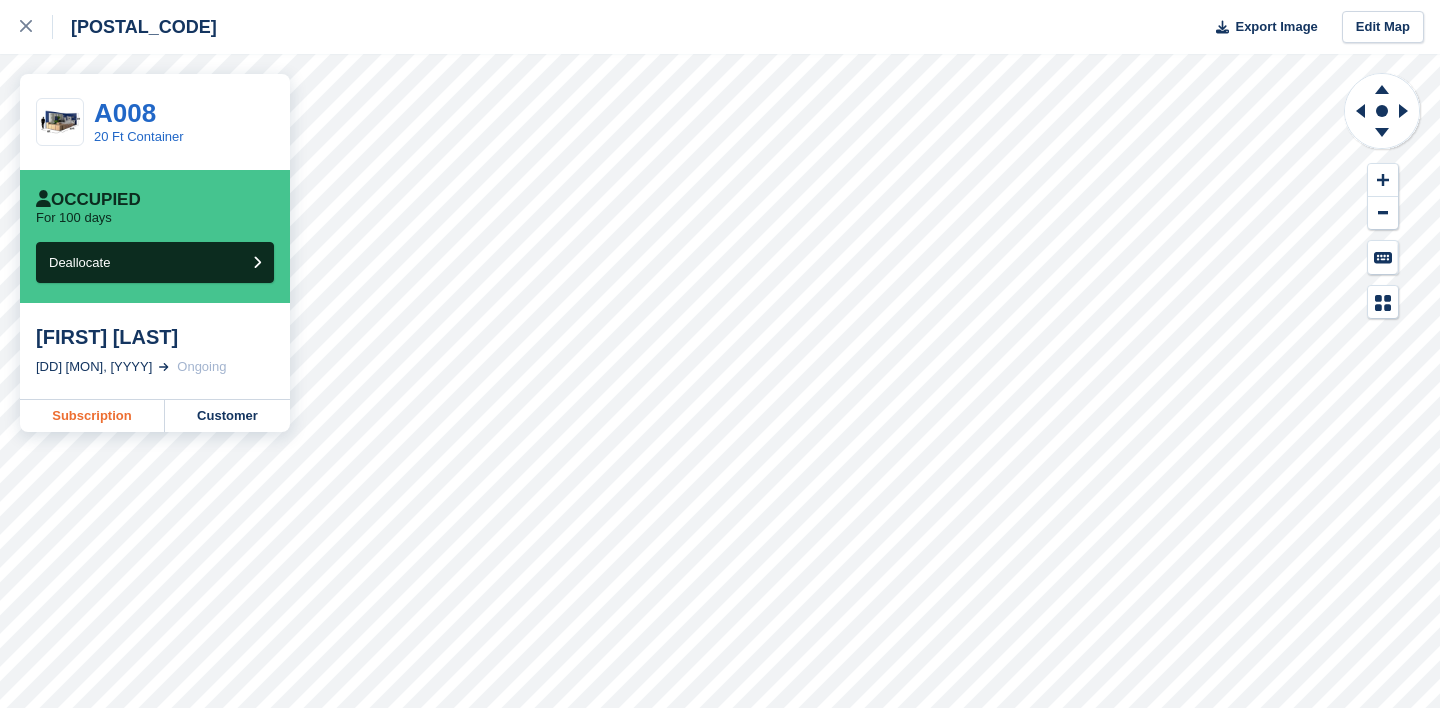 click on "Subscription" at bounding box center (92, 416) 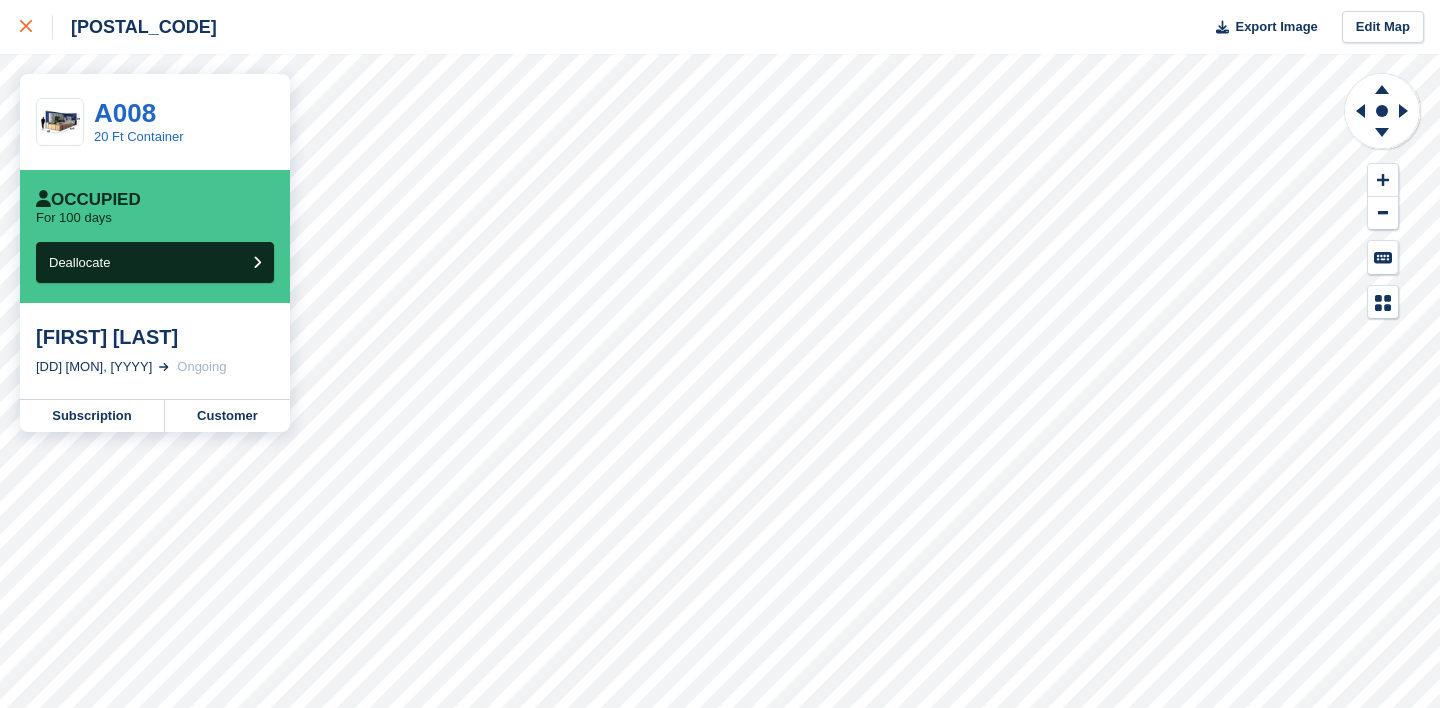 click at bounding box center [26, 27] 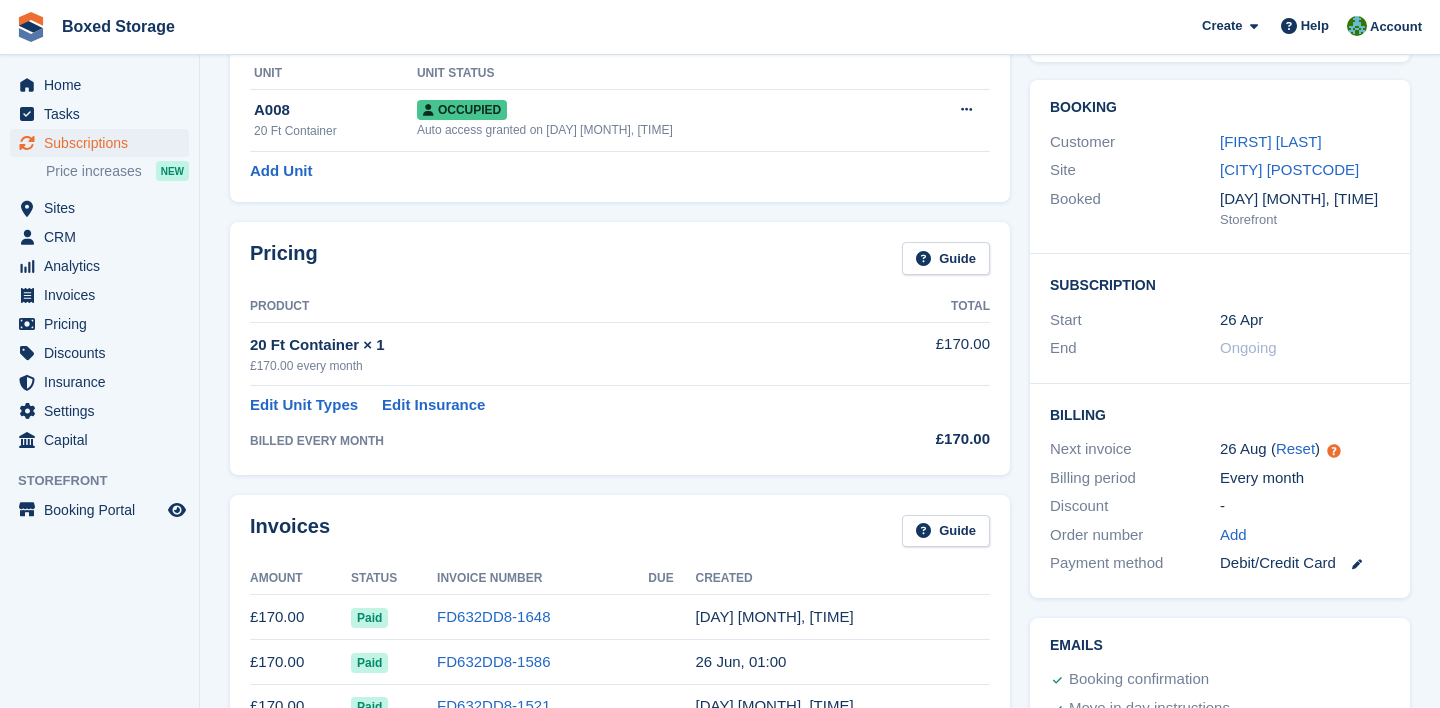 scroll, scrollTop: 0, scrollLeft: 0, axis: both 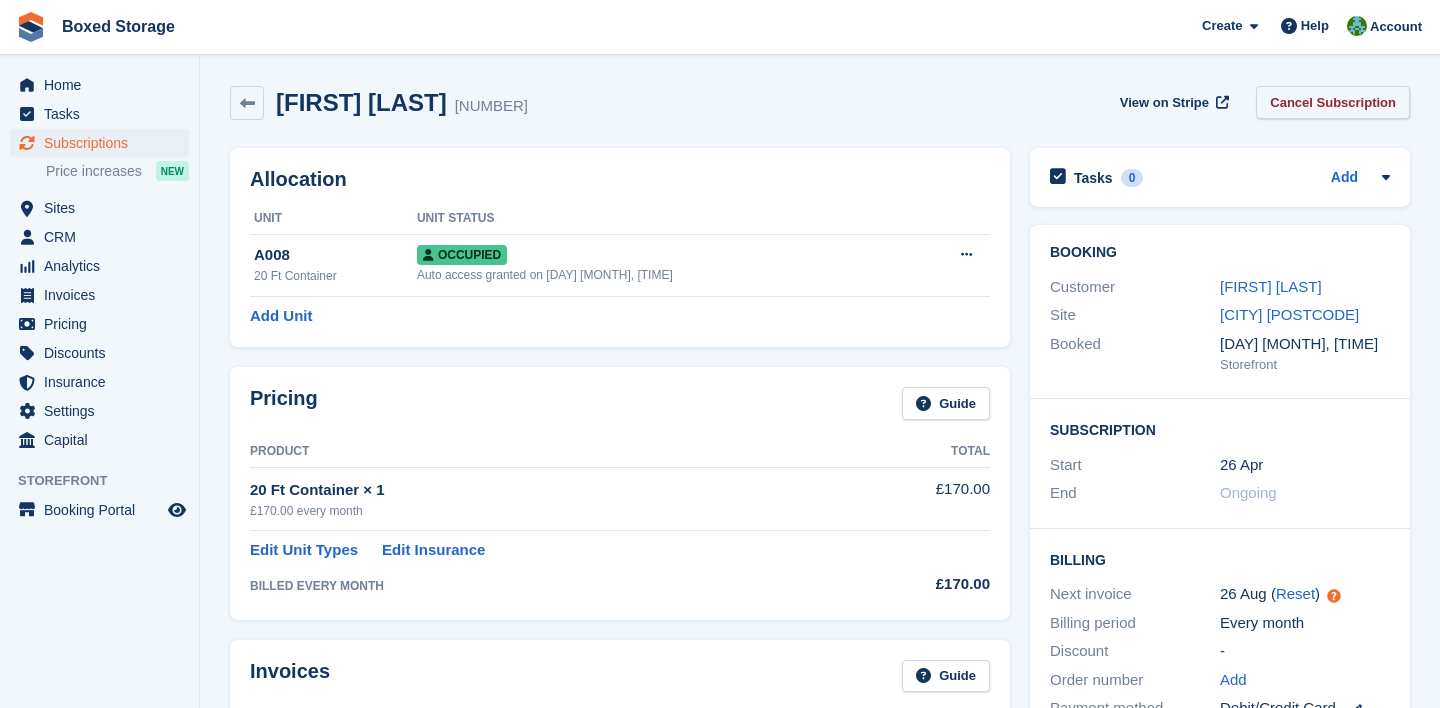 click on "Cancel Subscription" at bounding box center [1333, 102] 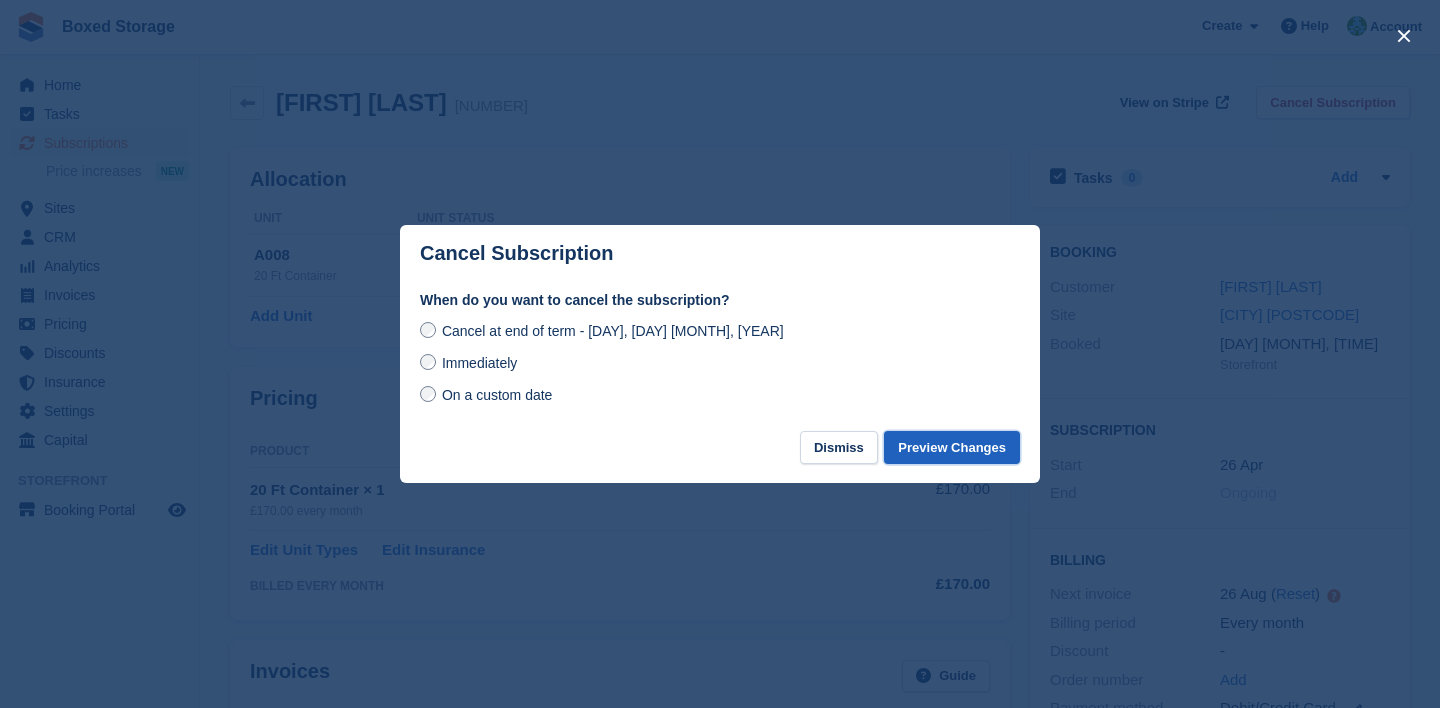 click on "Preview Changes" at bounding box center [952, 447] 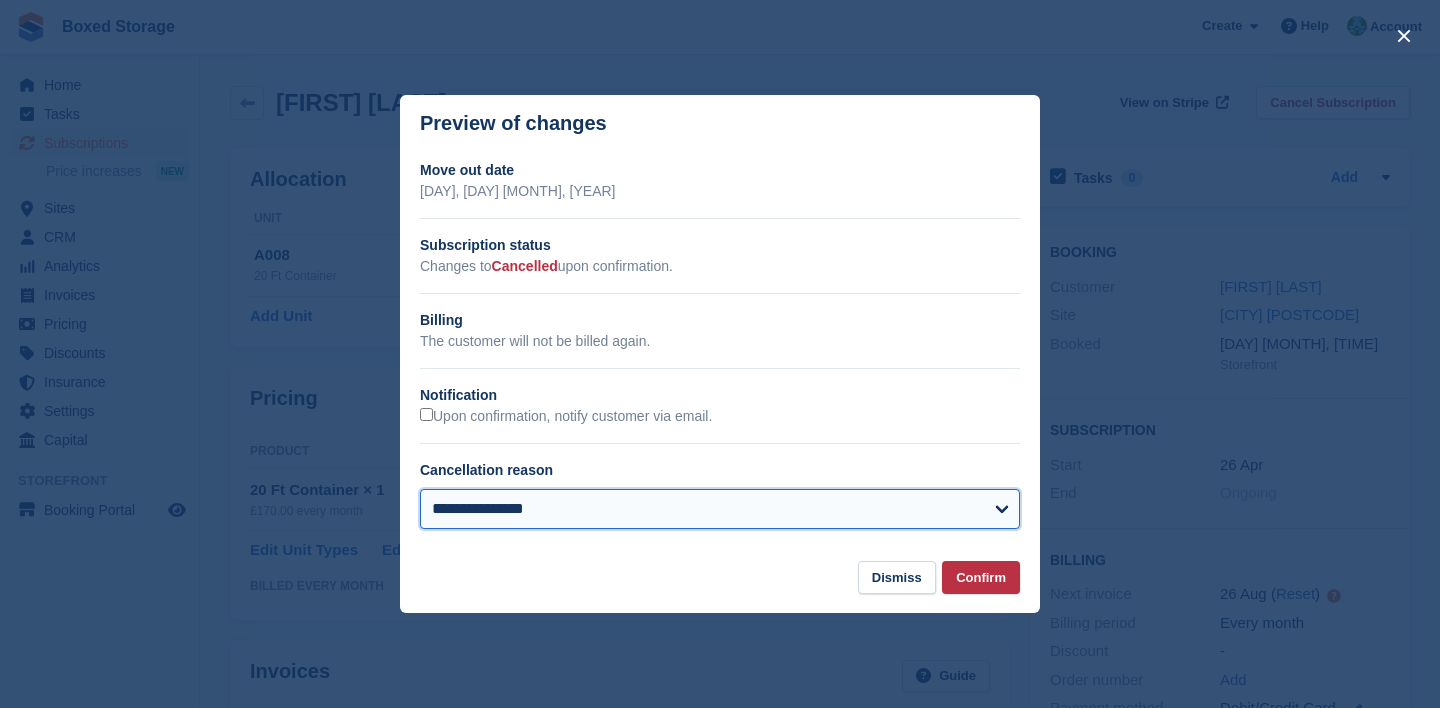 click on "**********" at bounding box center (720, 509) 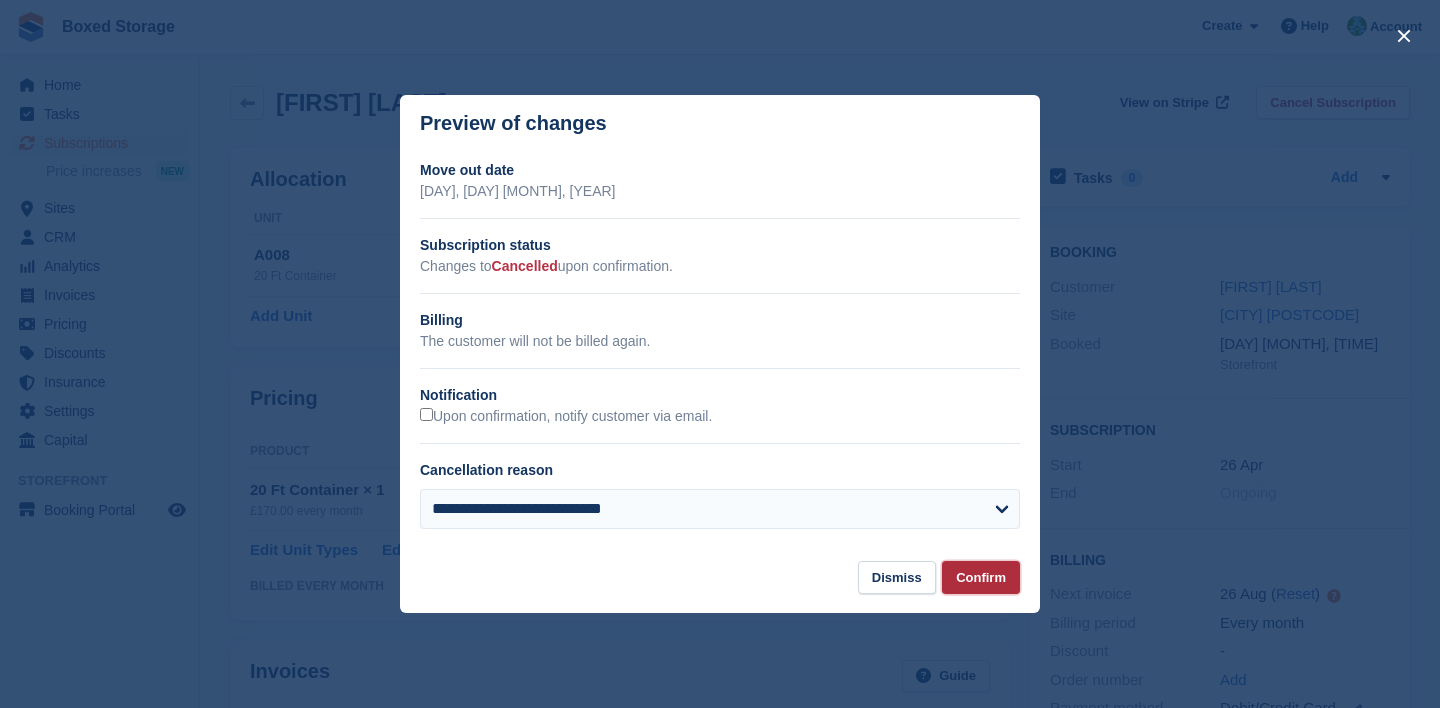 click on "Confirm" at bounding box center (981, 577) 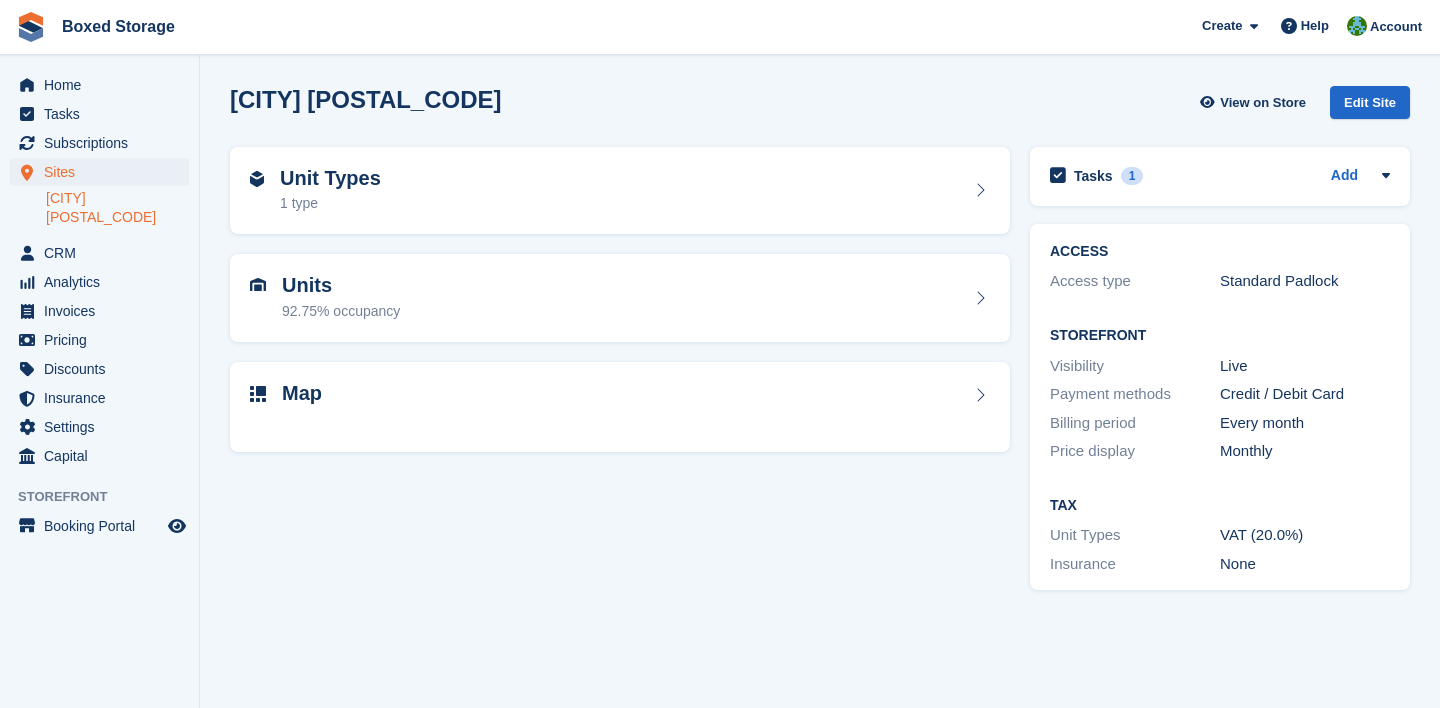 scroll, scrollTop: 0, scrollLeft: 0, axis: both 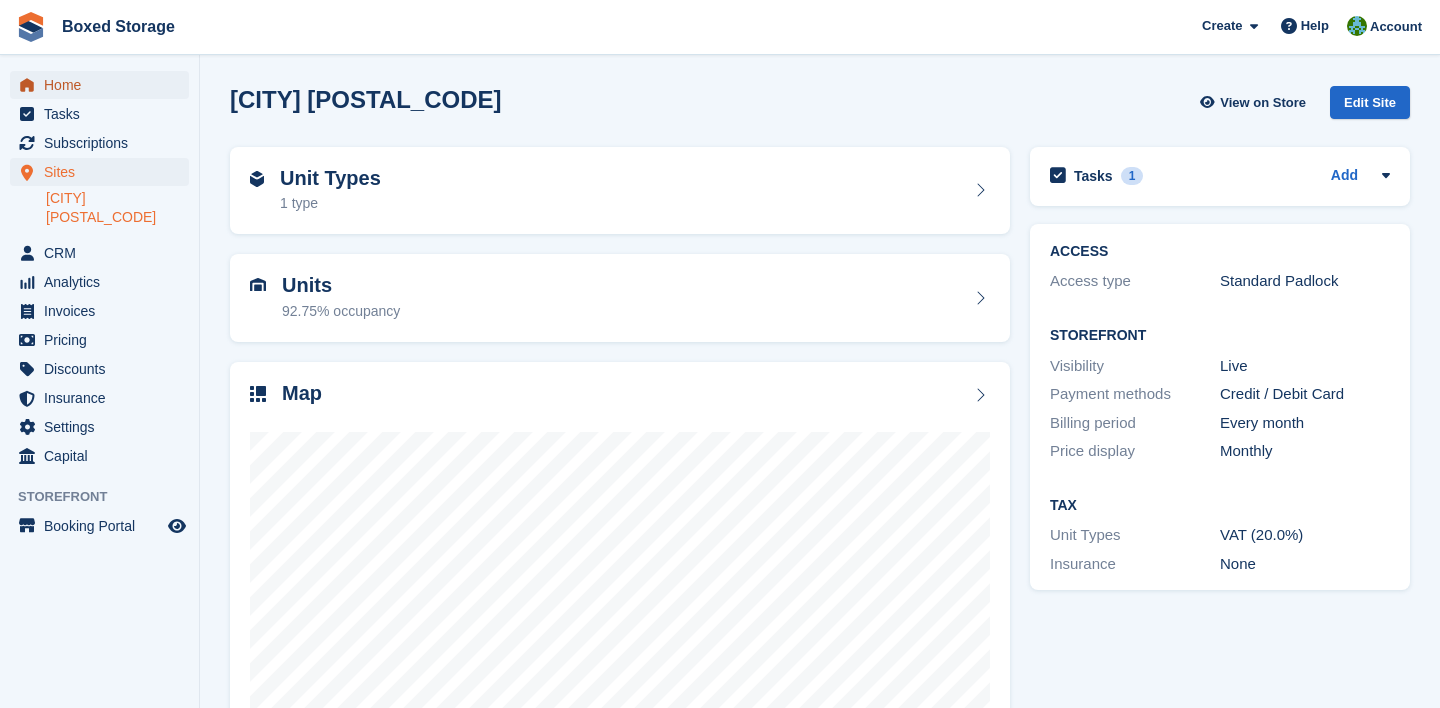 click on "Home" at bounding box center [104, 85] 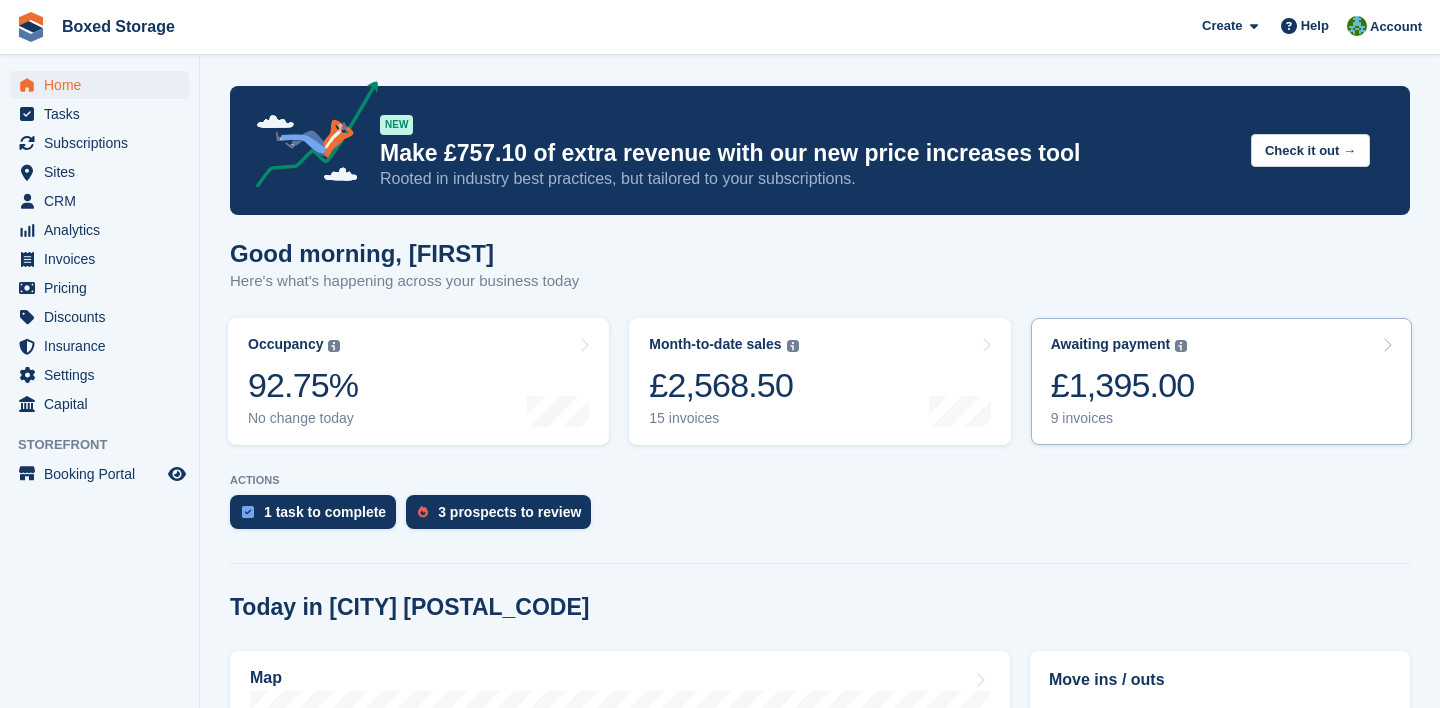 click on "Awaiting payment
The total outstanding balance on all open invoices.
£1,395.00
9 invoices" at bounding box center [1221, 381] 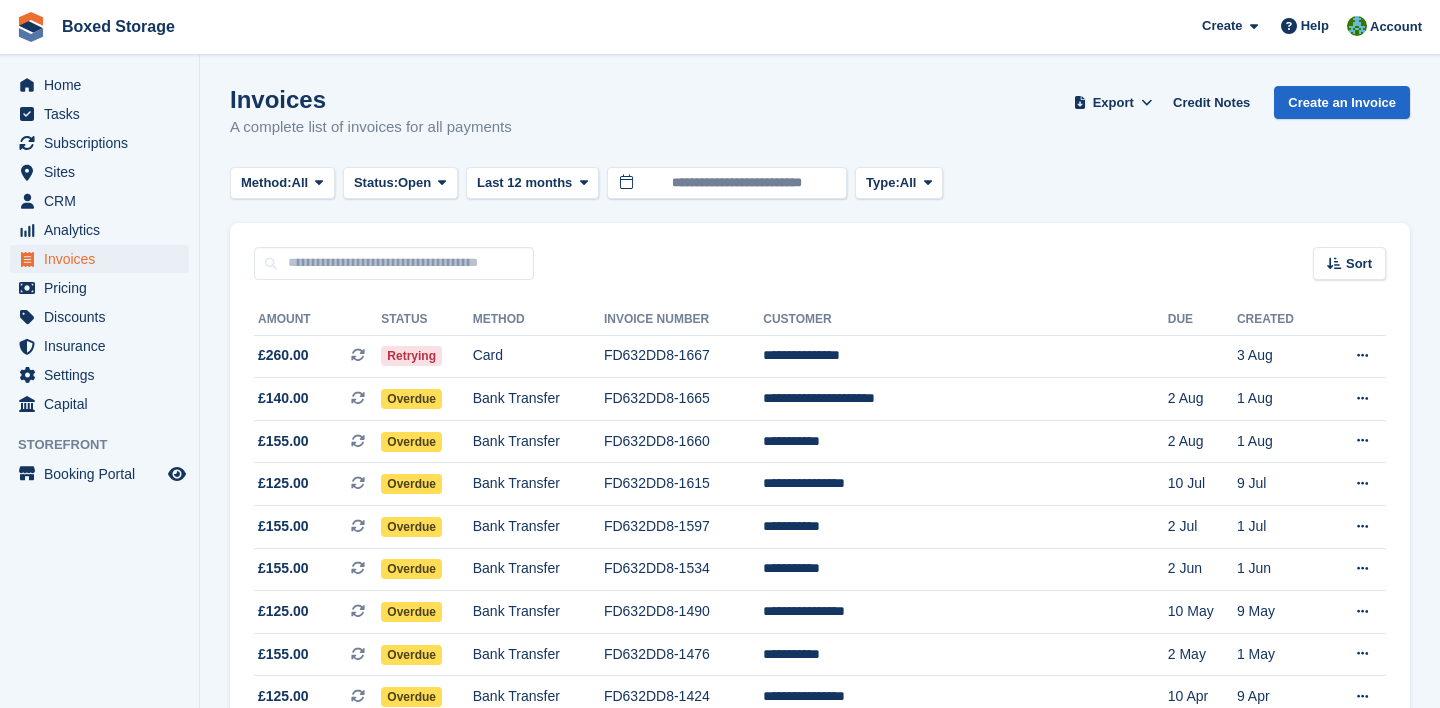 scroll, scrollTop: 0, scrollLeft: 0, axis: both 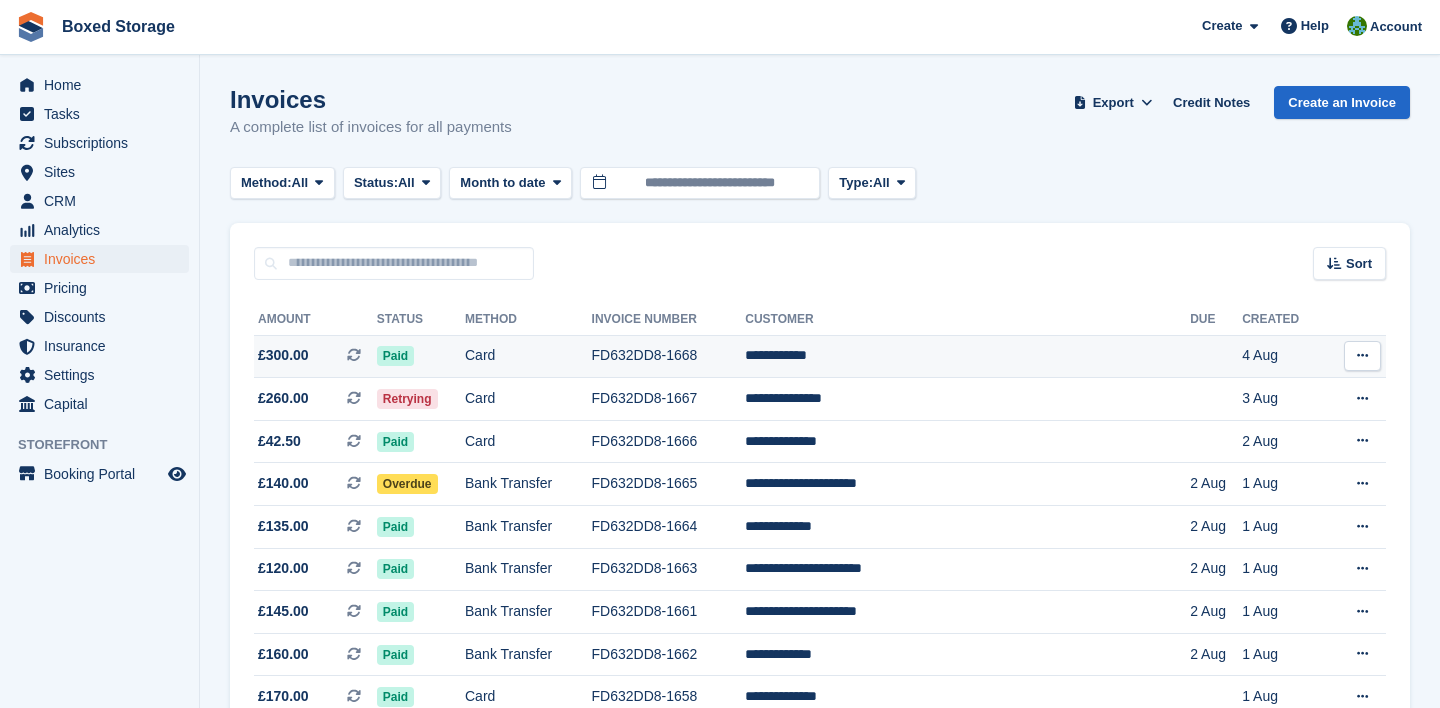 click on "**********" at bounding box center (967, 356) 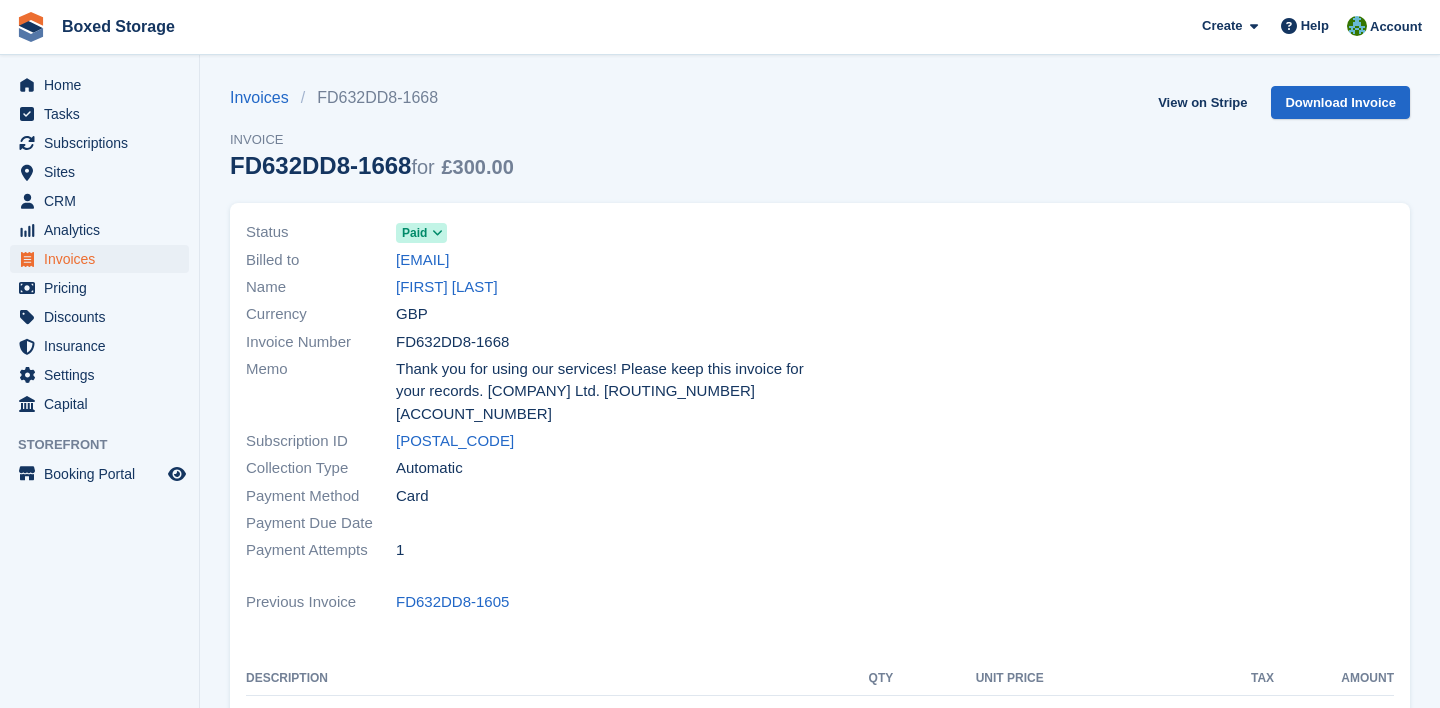 scroll, scrollTop: 0, scrollLeft: 0, axis: both 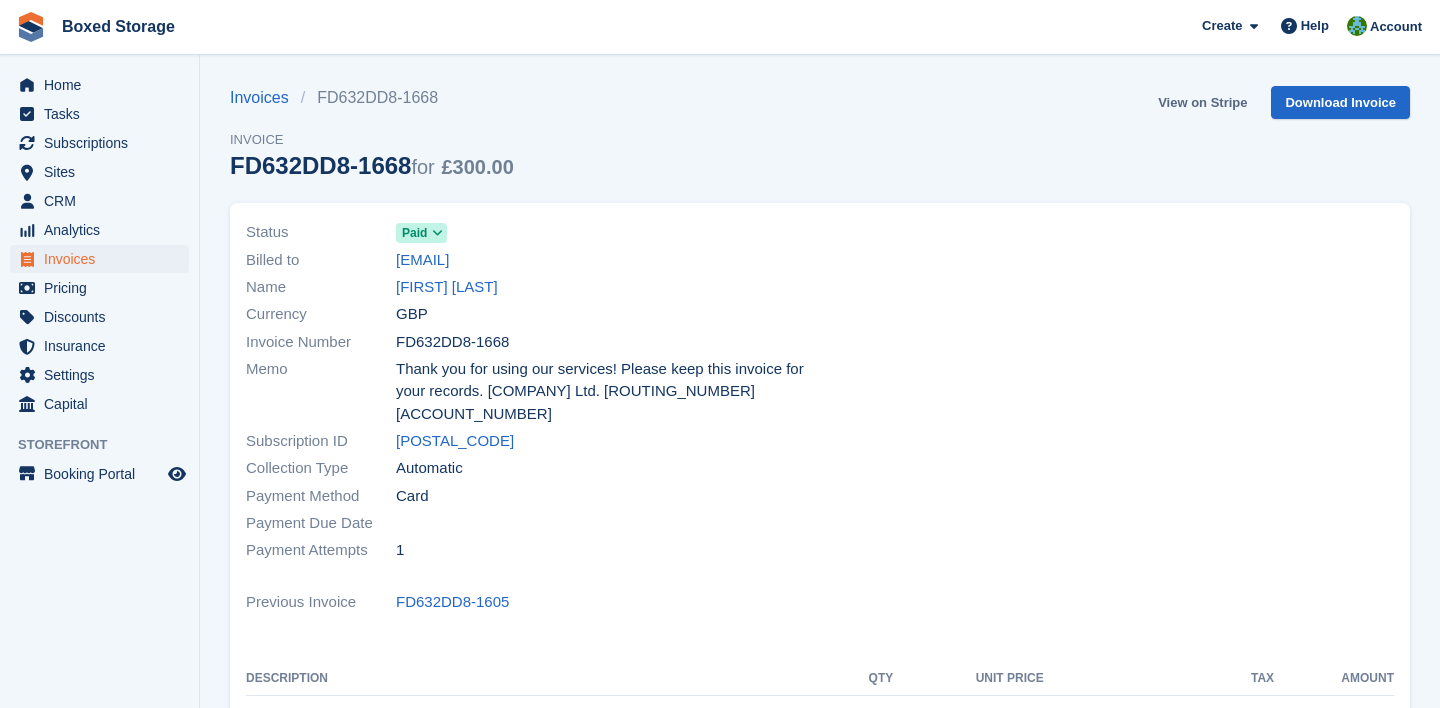 click on "View on Stripe" at bounding box center (1202, 102) 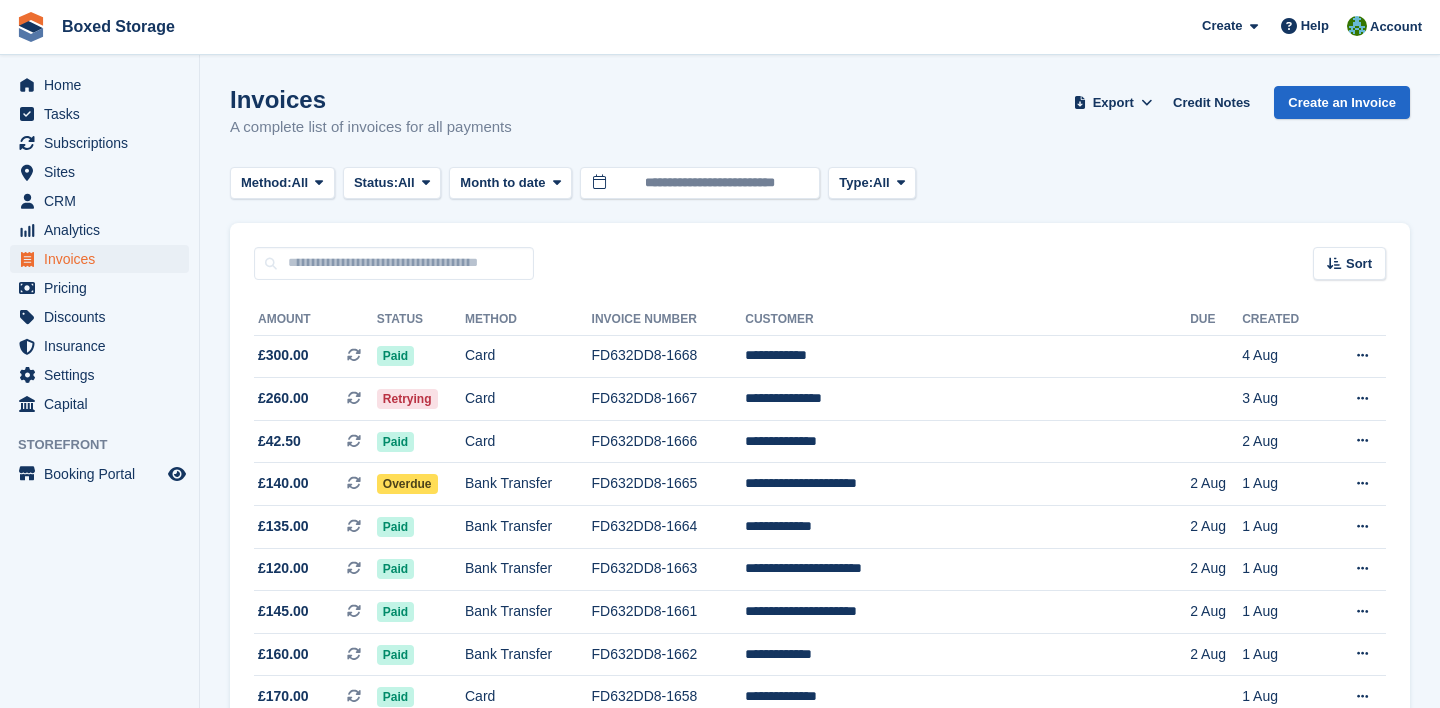 scroll, scrollTop: 0, scrollLeft: 0, axis: both 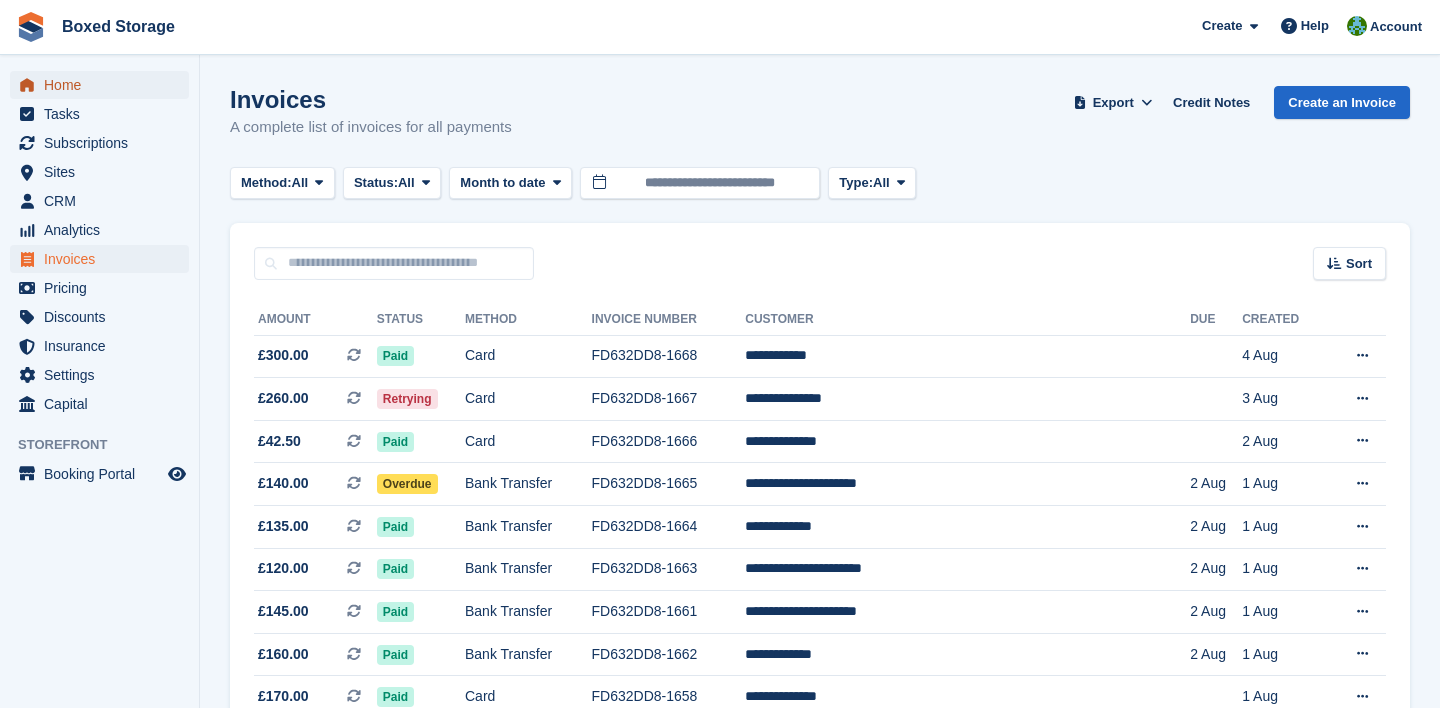 click on "Home" at bounding box center (104, 85) 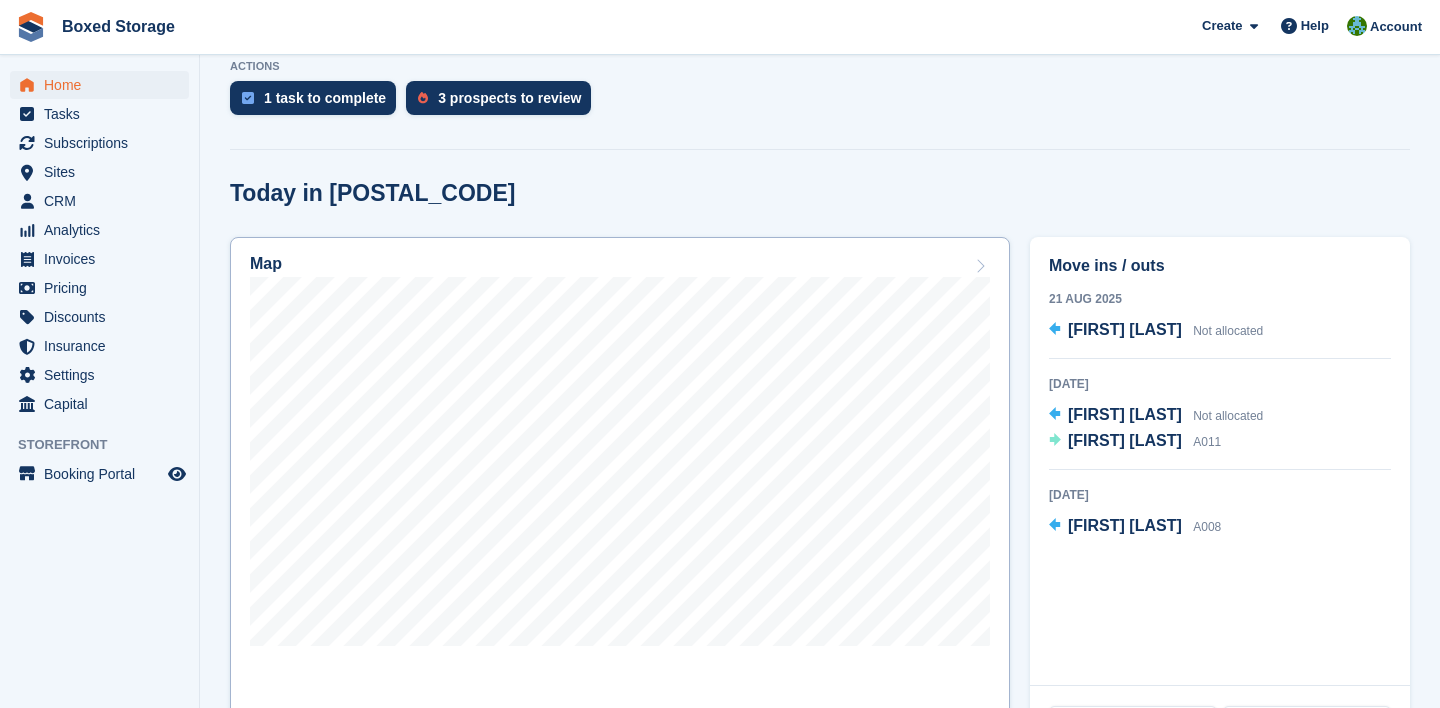 scroll, scrollTop: 416, scrollLeft: 0, axis: vertical 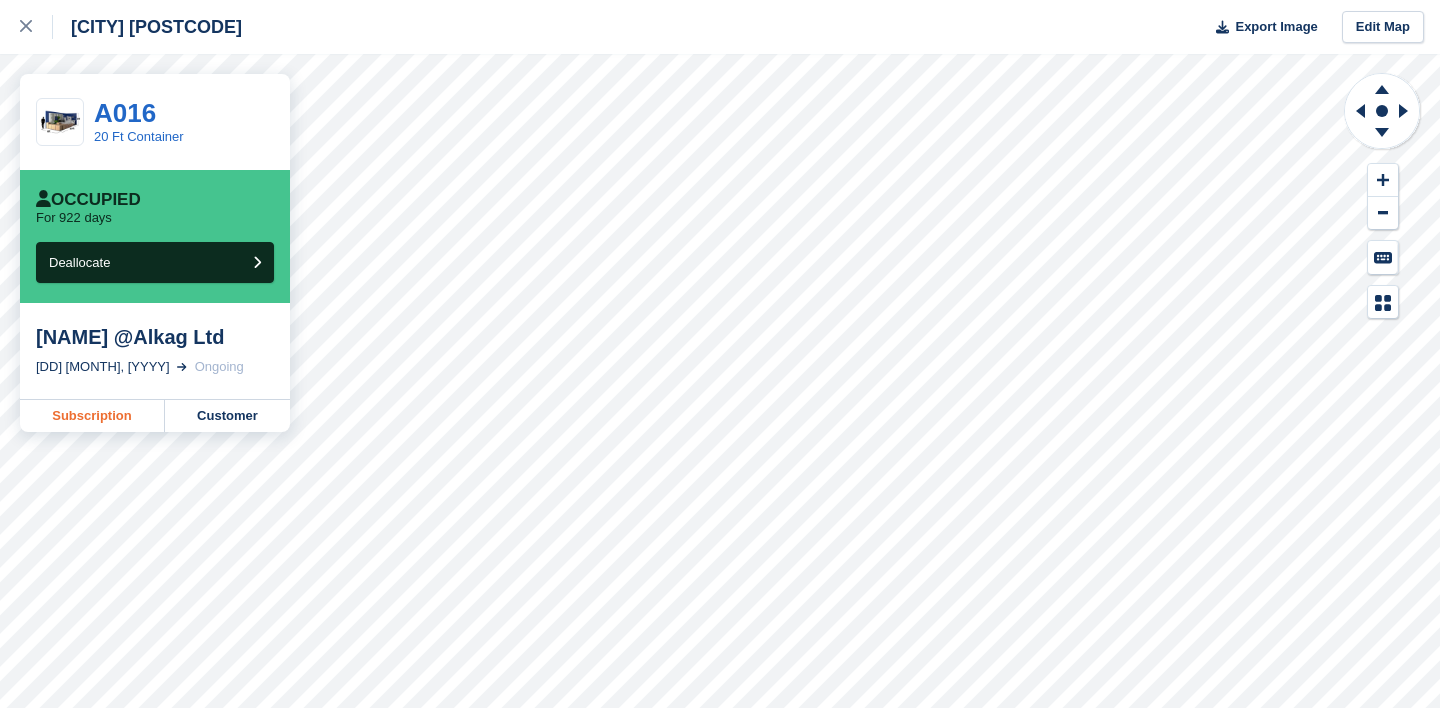 click on "Subscription" at bounding box center [92, 416] 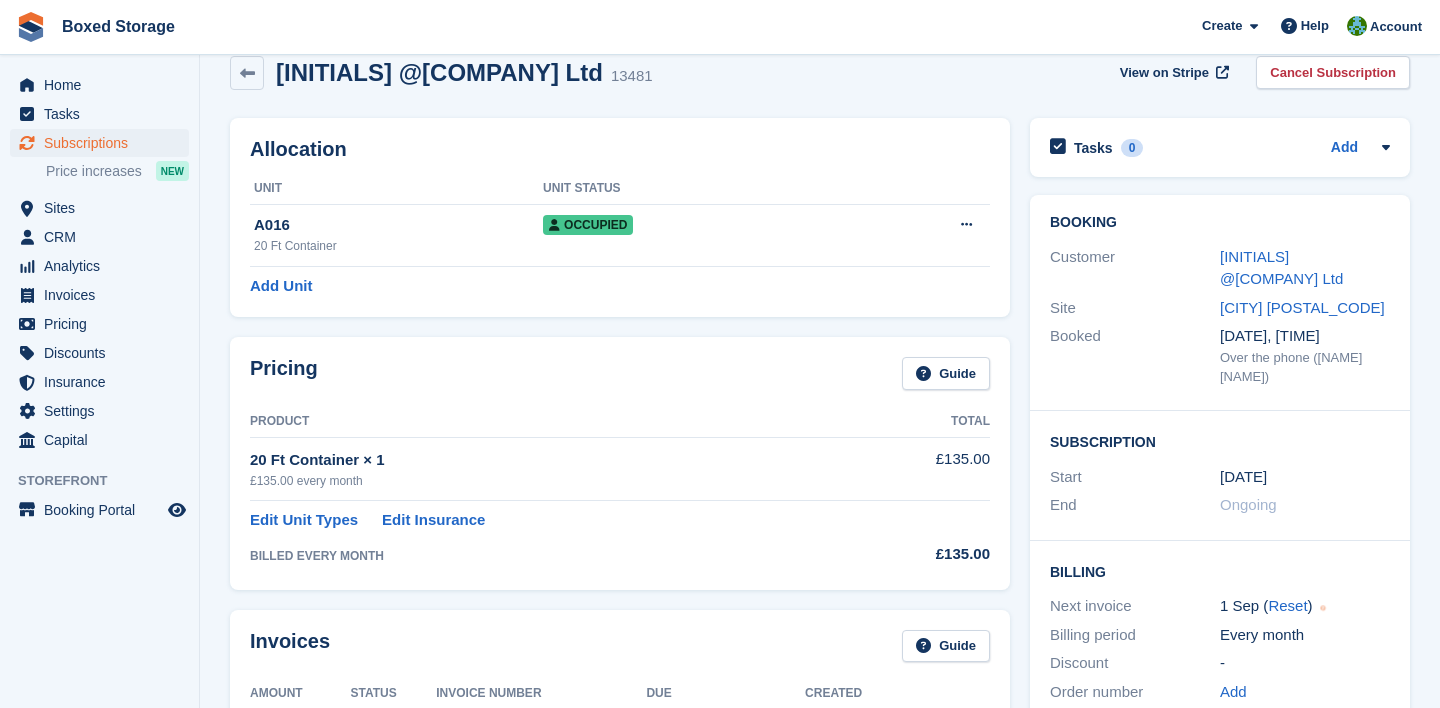 scroll, scrollTop: 0, scrollLeft: 0, axis: both 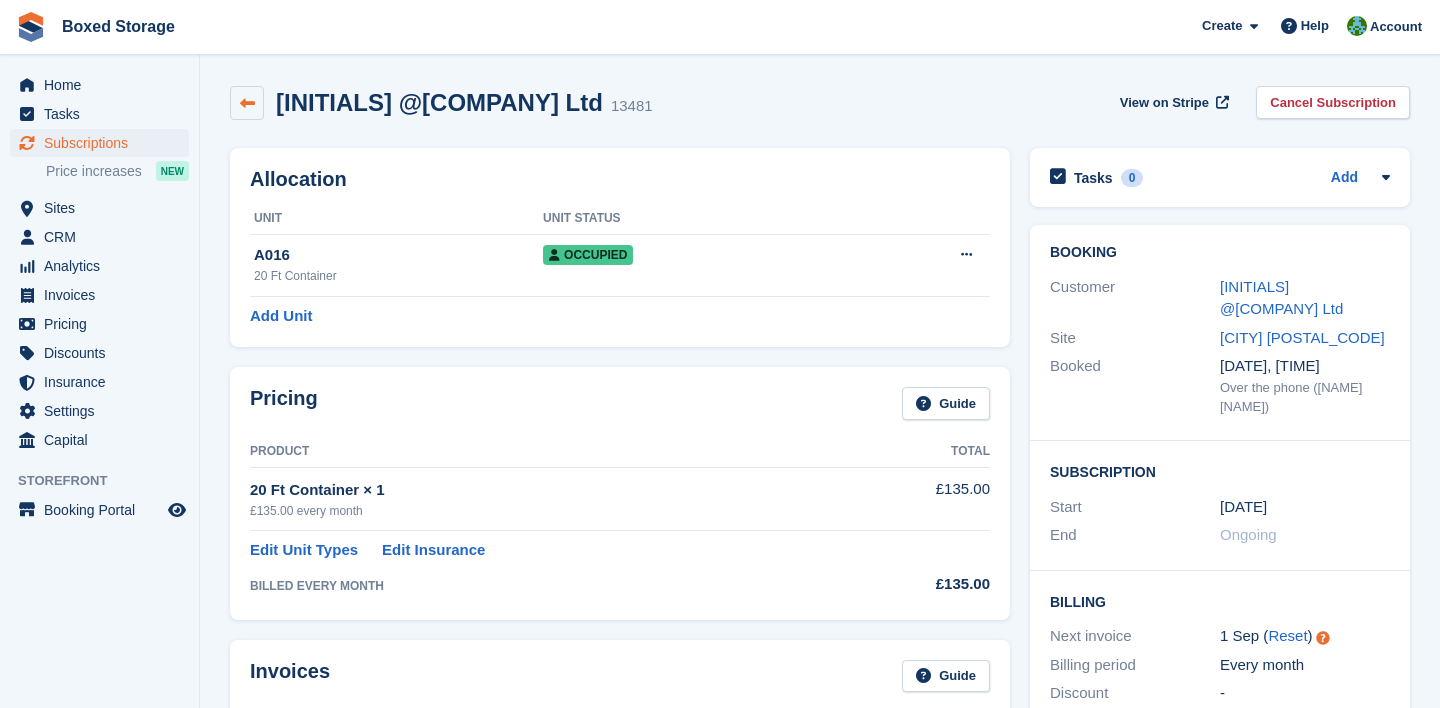 click at bounding box center (247, 103) 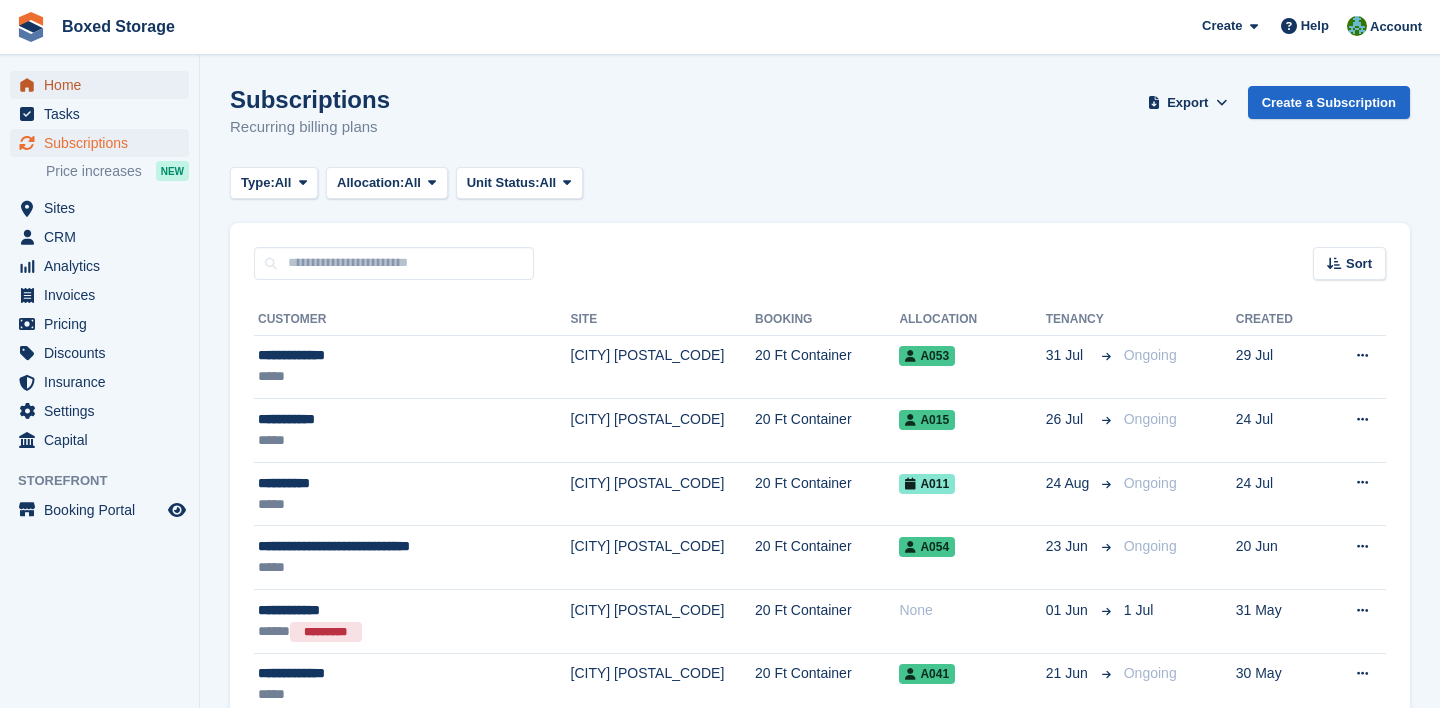 click on "Home" at bounding box center (104, 85) 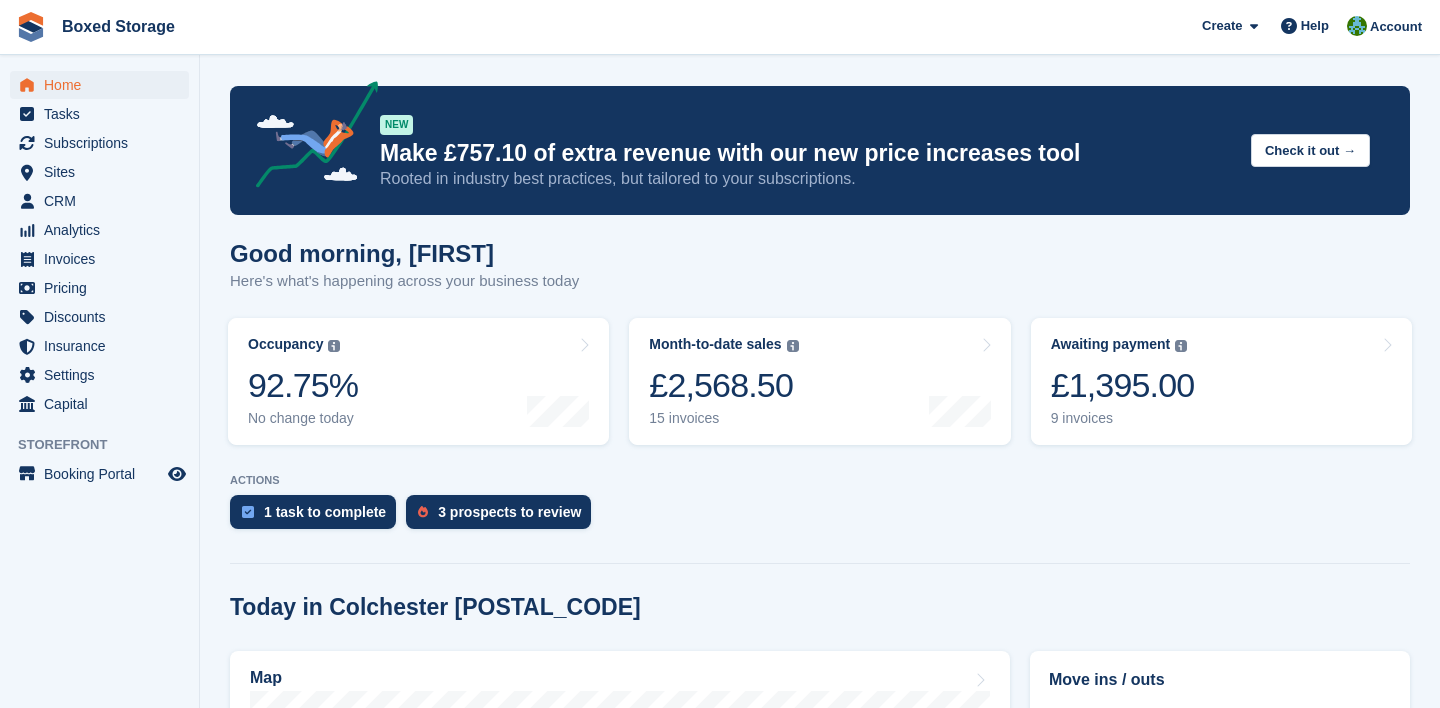 scroll, scrollTop: 0, scrollLeft: 0, axis: both 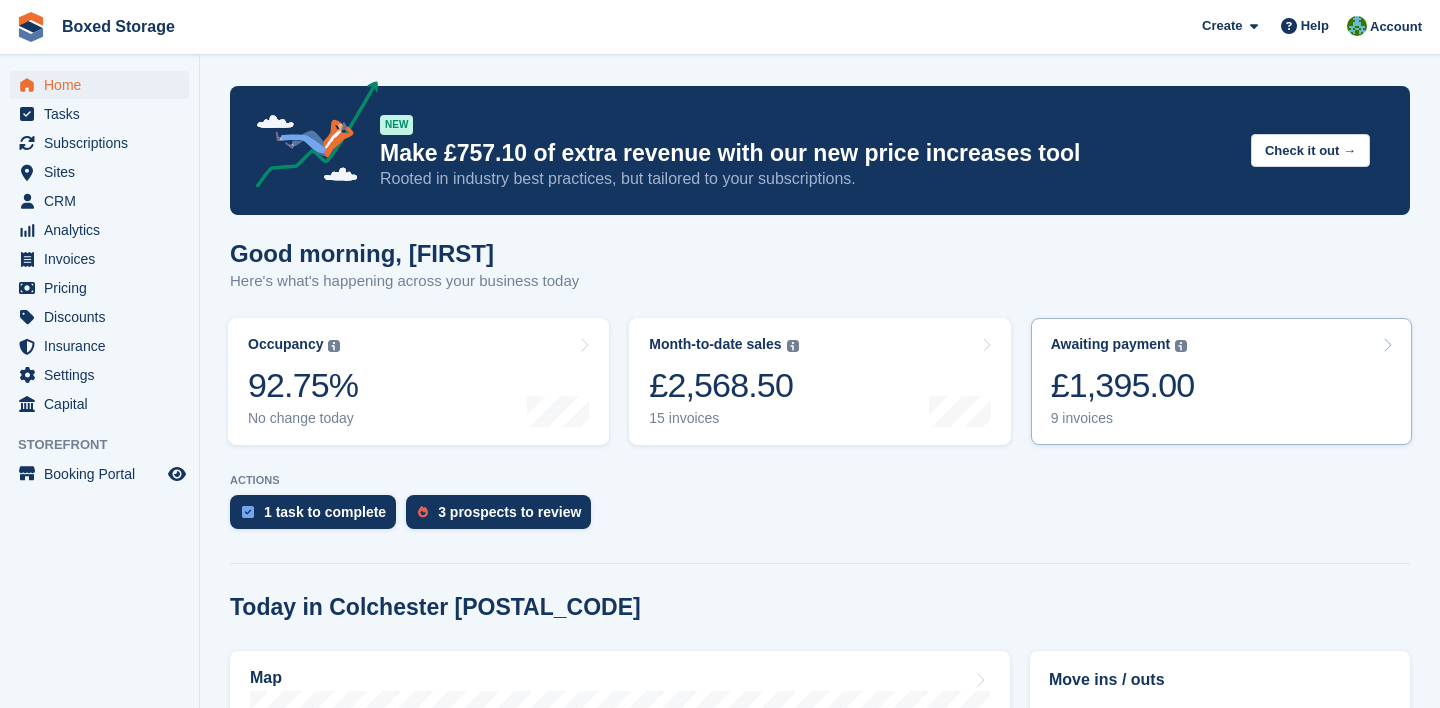 click on "Awaiting payment
The total outstanding balance on all open invoices.
£1,395.00
9 invoices" at bounding box center (1221, 381) 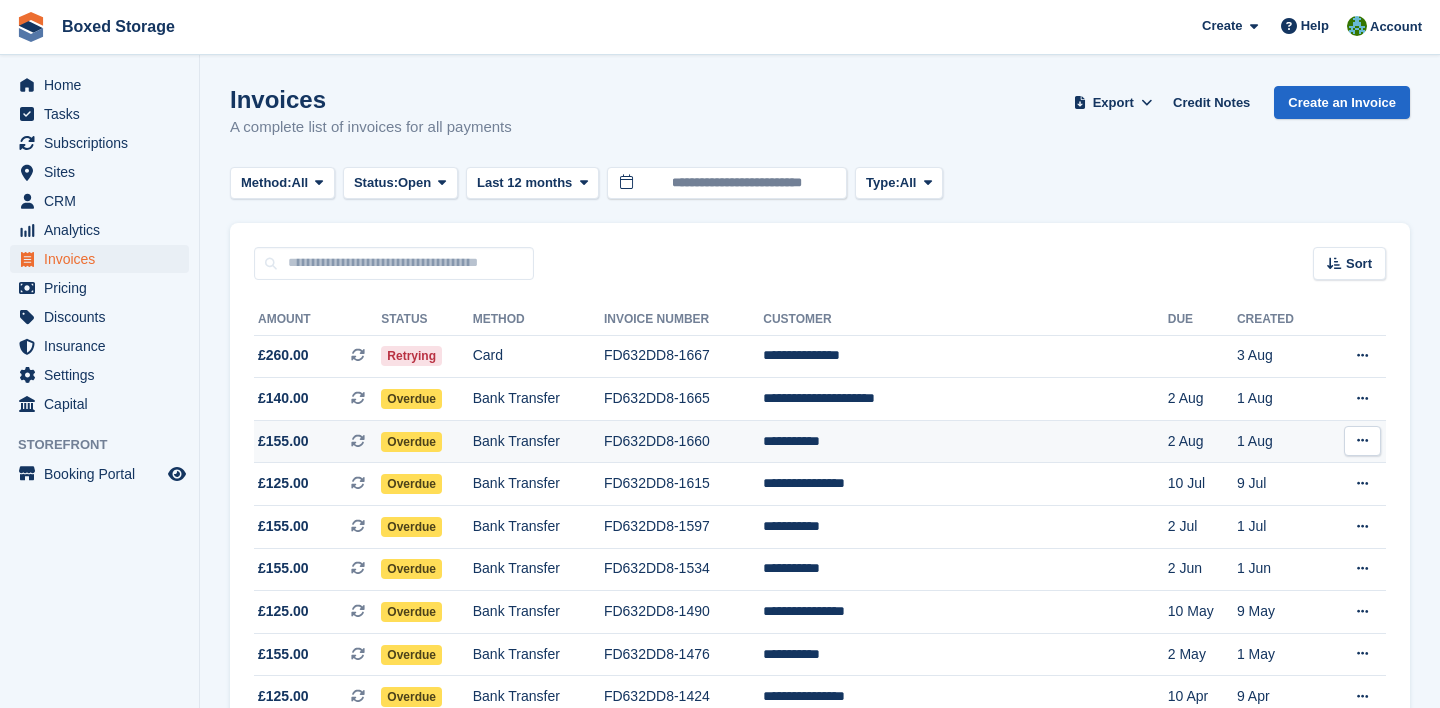 scroll, scrollTop: 110, scrollLeft: 0, axis: vertical 